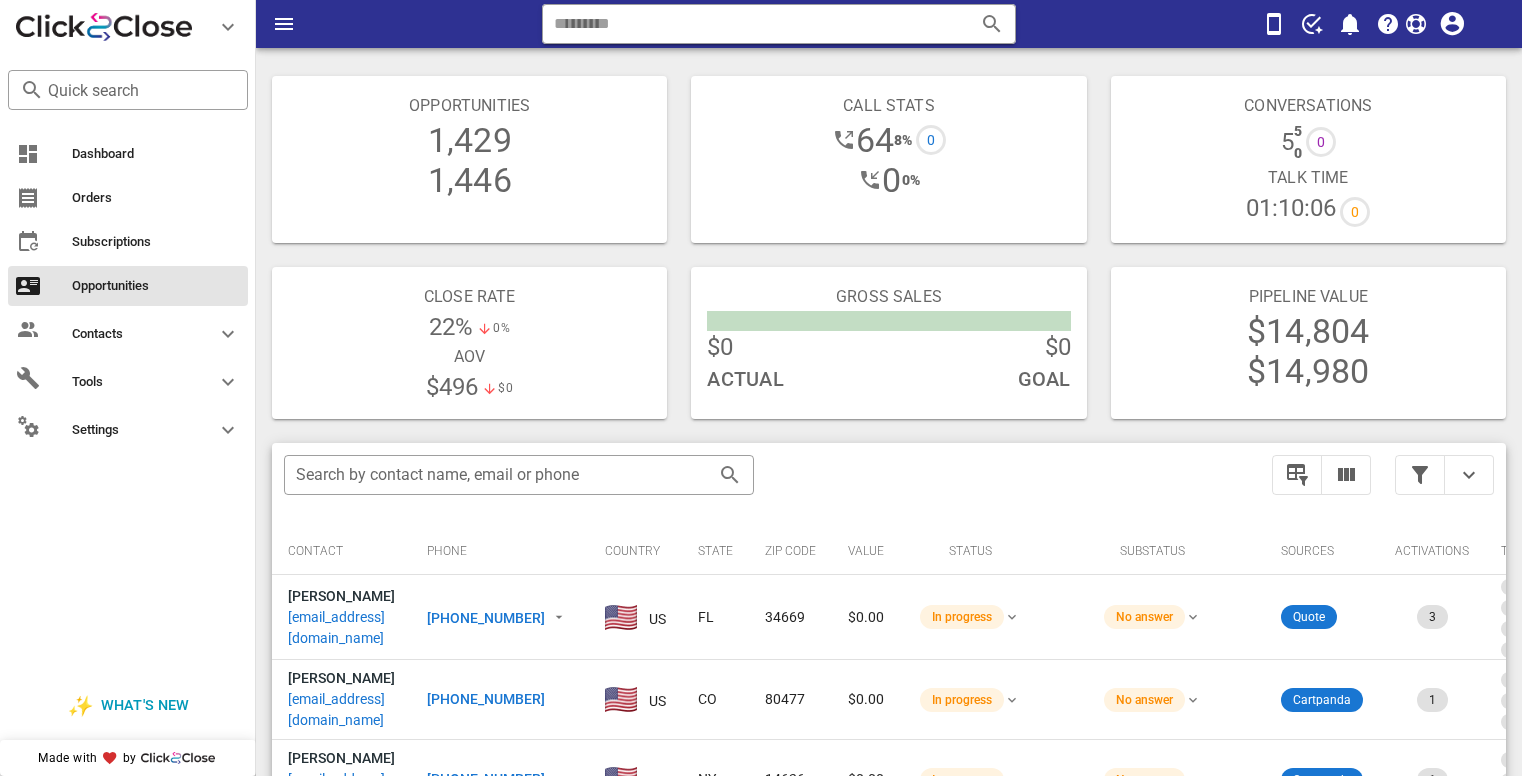 scroll, scrollTop: 0, scrollLeft: 0, axis: both 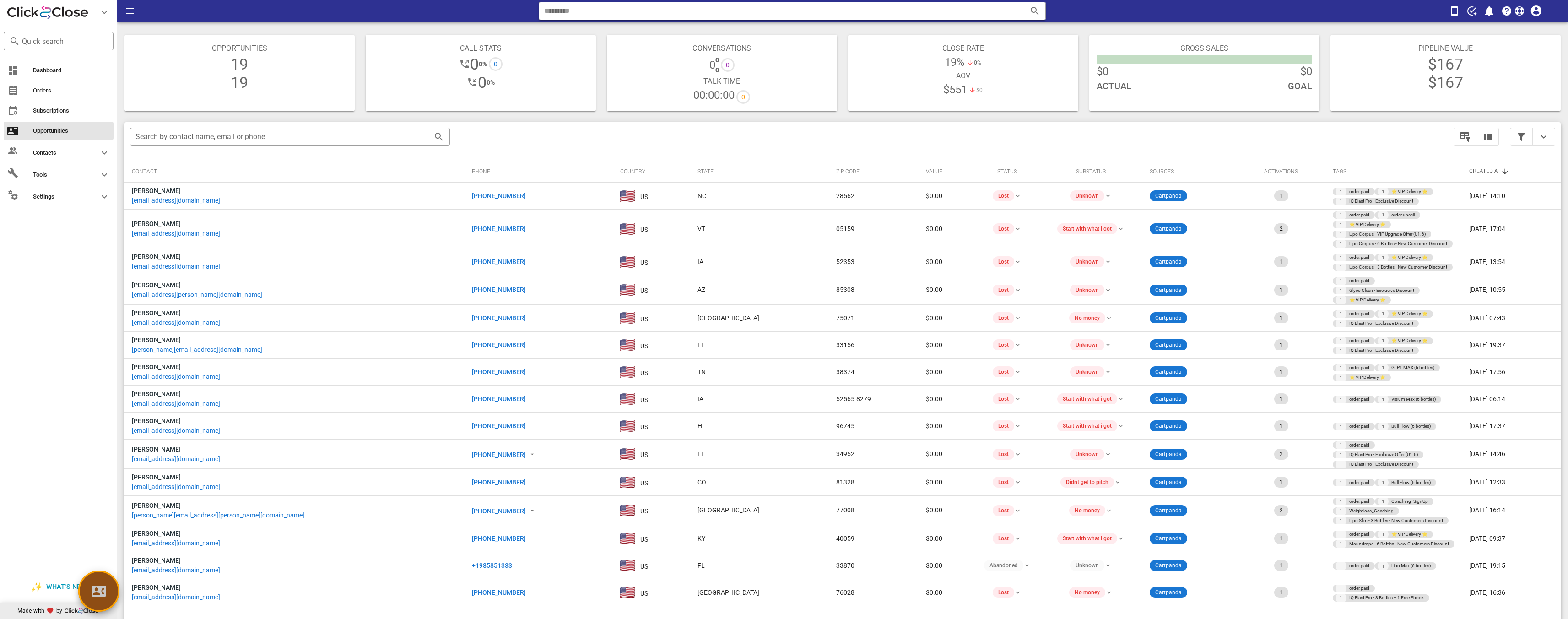 click on "**********" at bounding box center [843, 367] 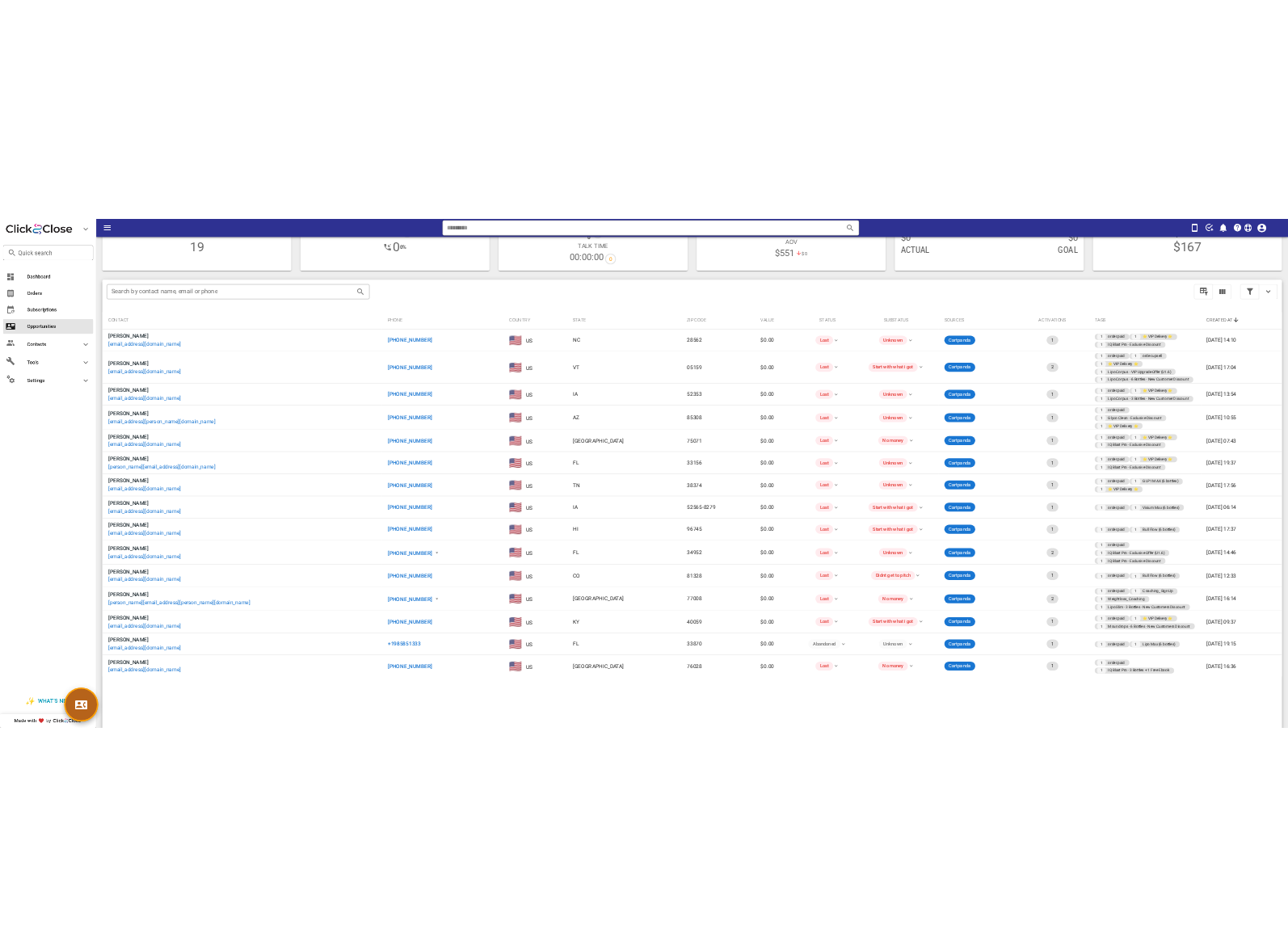 scroll, scrollTop: 113, scrollLeft: 0, axis: vertical 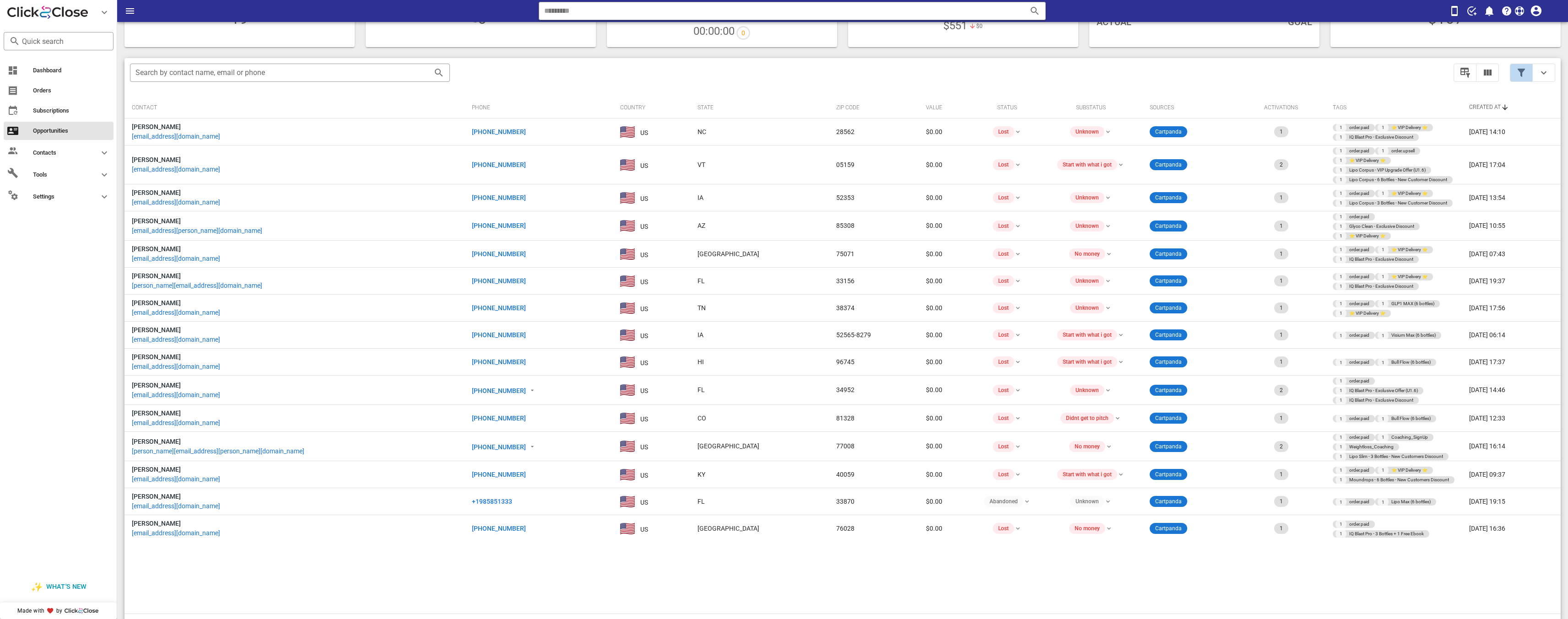 click at bounding box center (1521, 73) 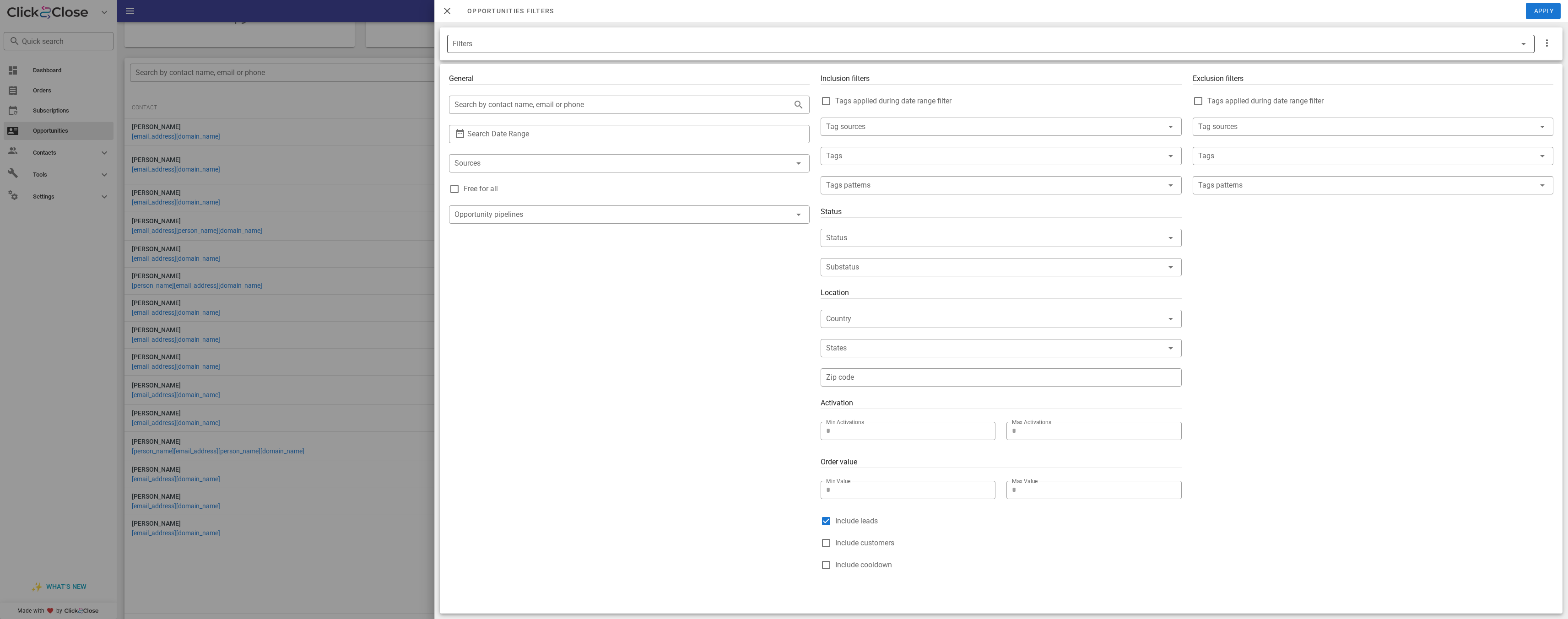 click at bounding box center [1524, 44] 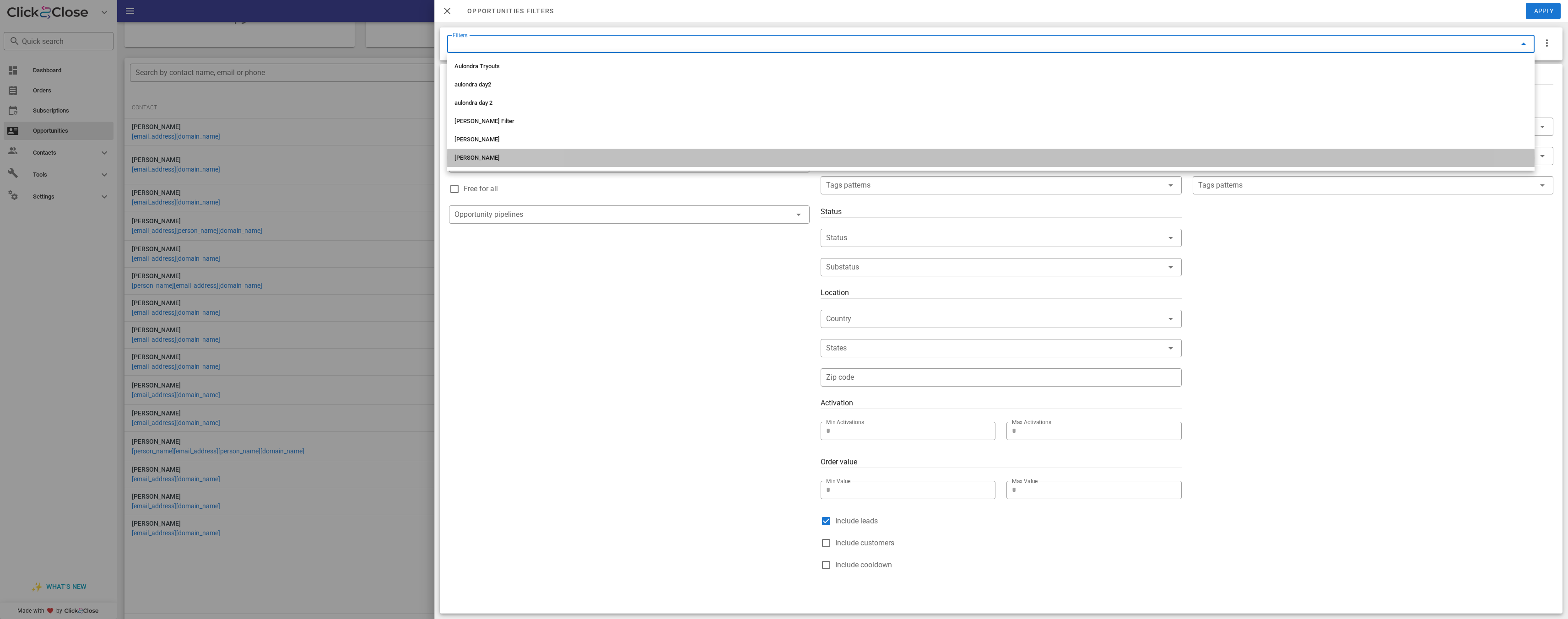 click on "Nick Tryout" at bounding box center (991, 158) 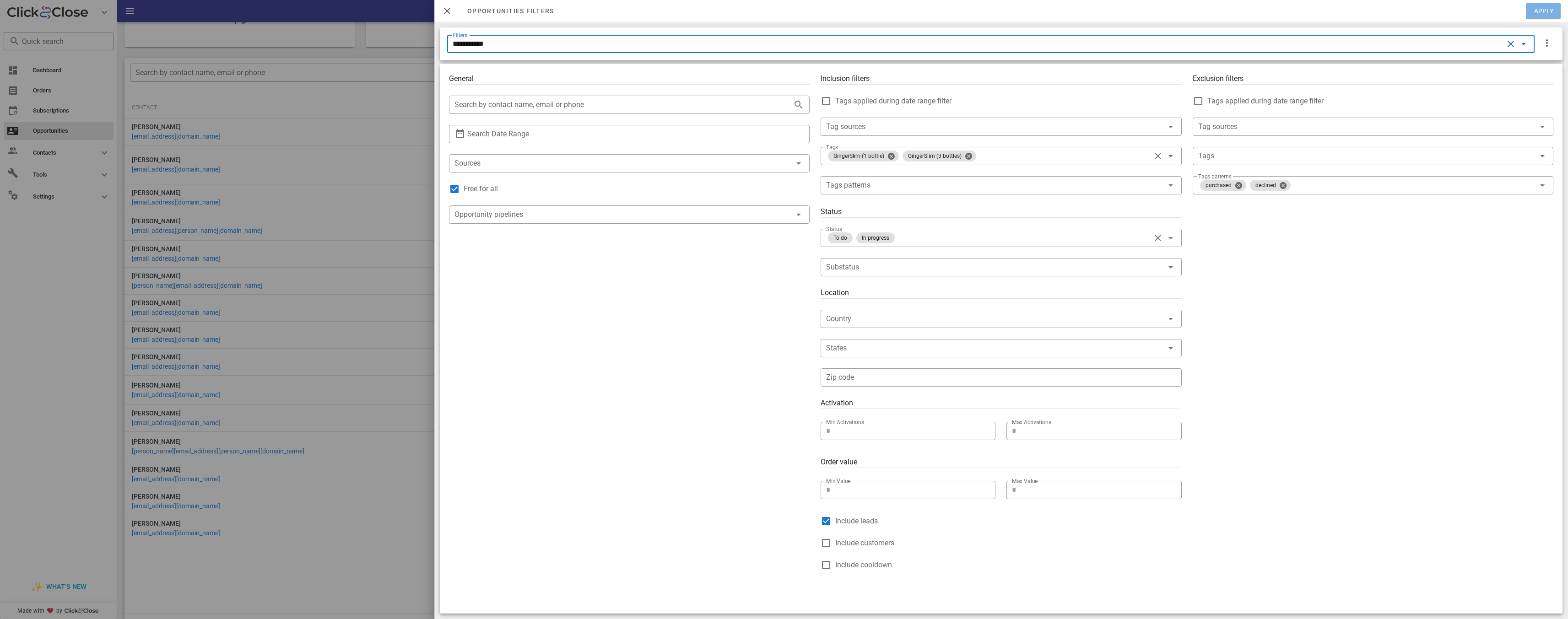 click on "Apply" at bounding box center [1544, 11] 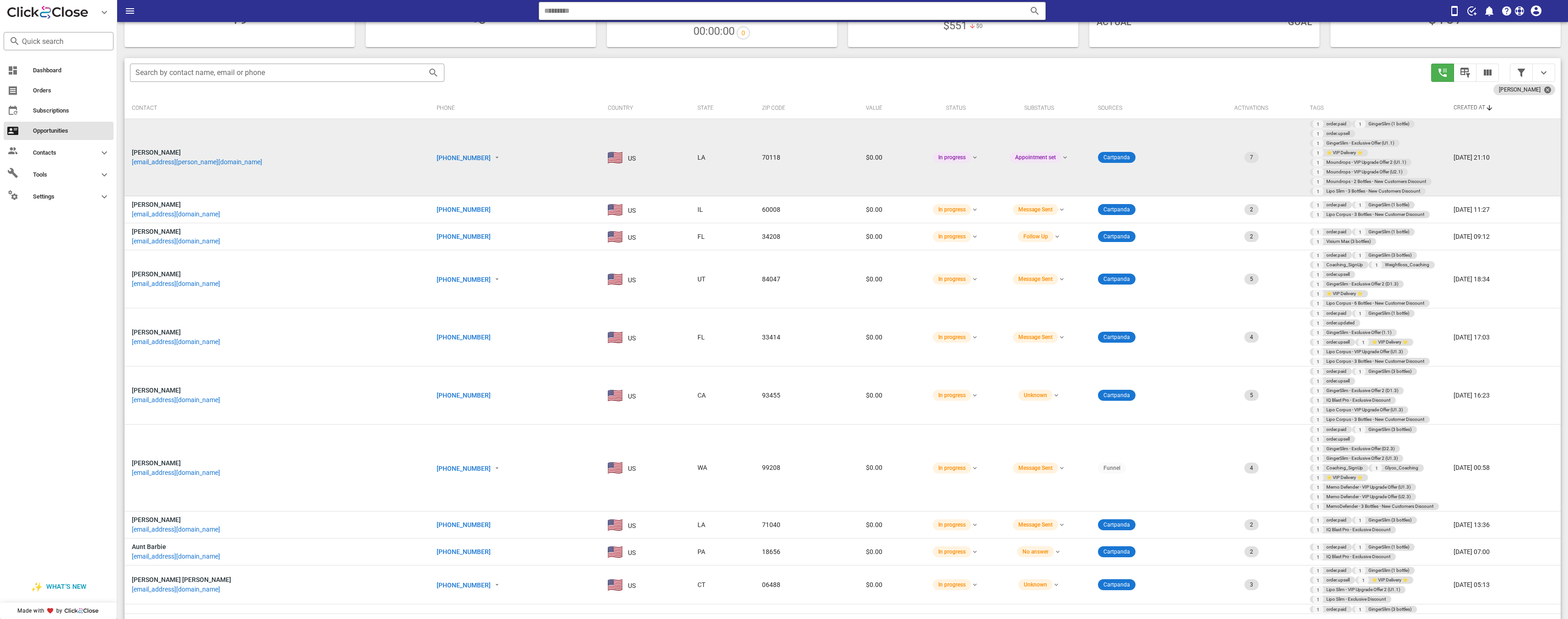 click on "+15043436376" at bounding box center (464, 158) 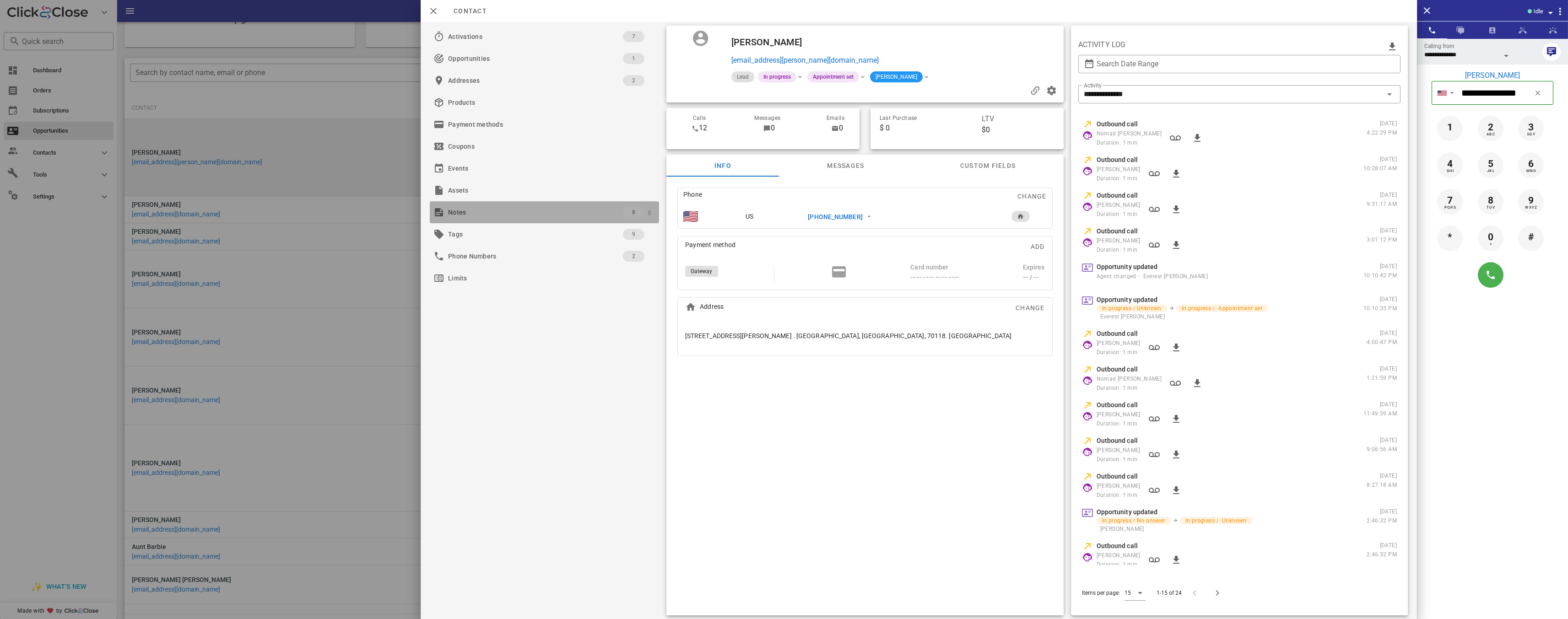 click on "Notes" at bounding box center [535, 212] 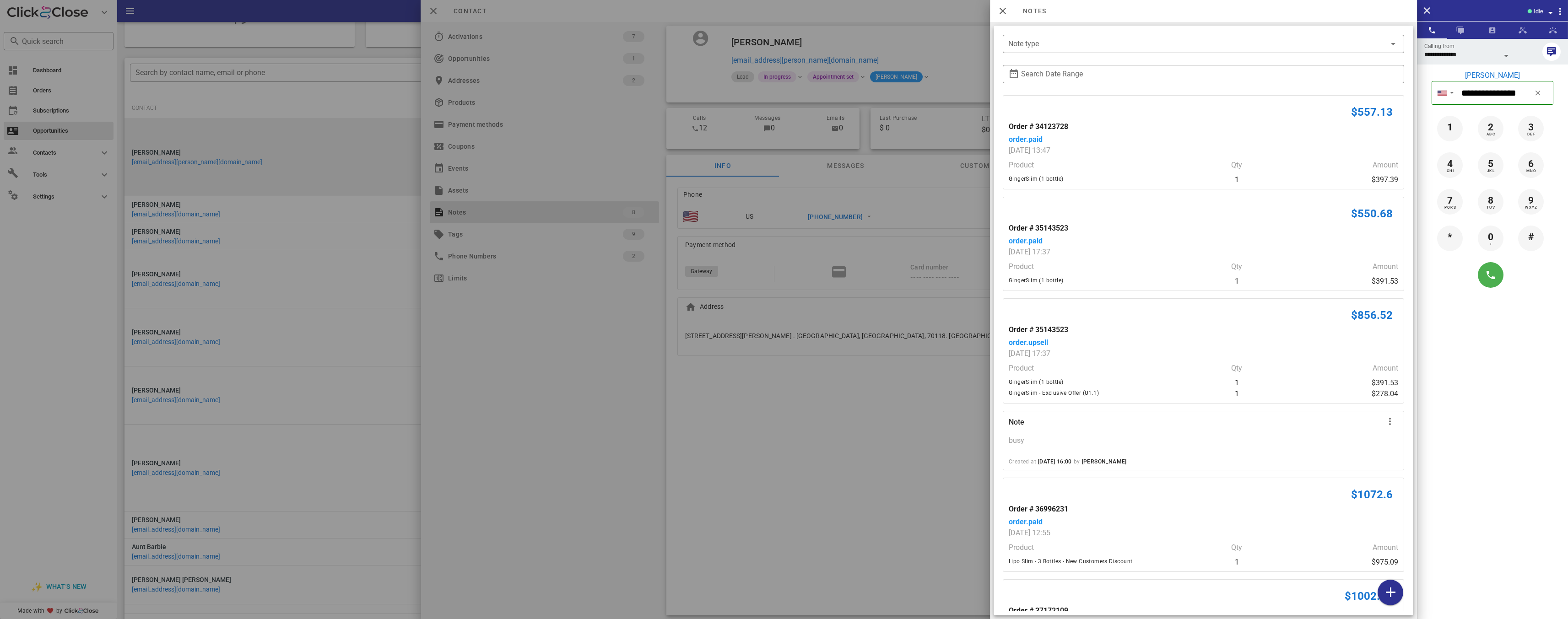 click at bounding box center [784, 309] 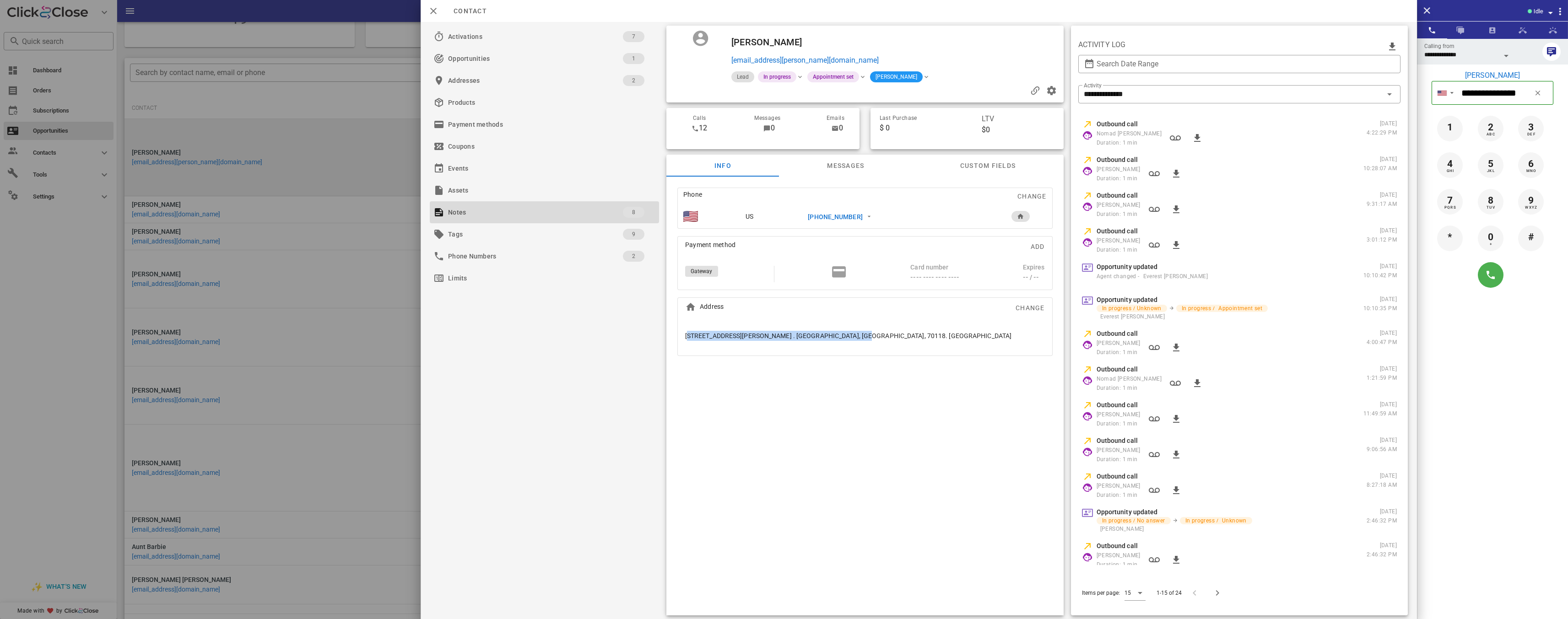drag, startPoint x: 934, startPoint y: 299, endPoint x: 911, endPoint y: 370, distance: 74.63243 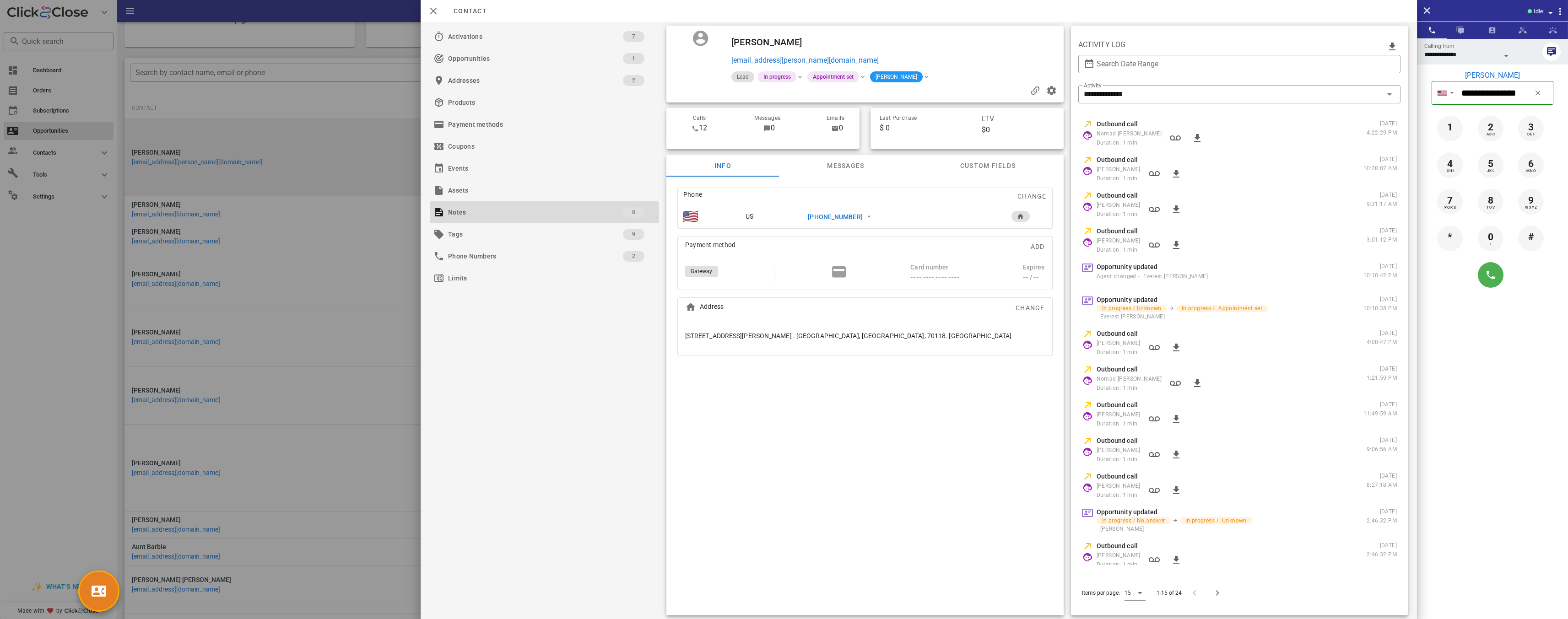 type 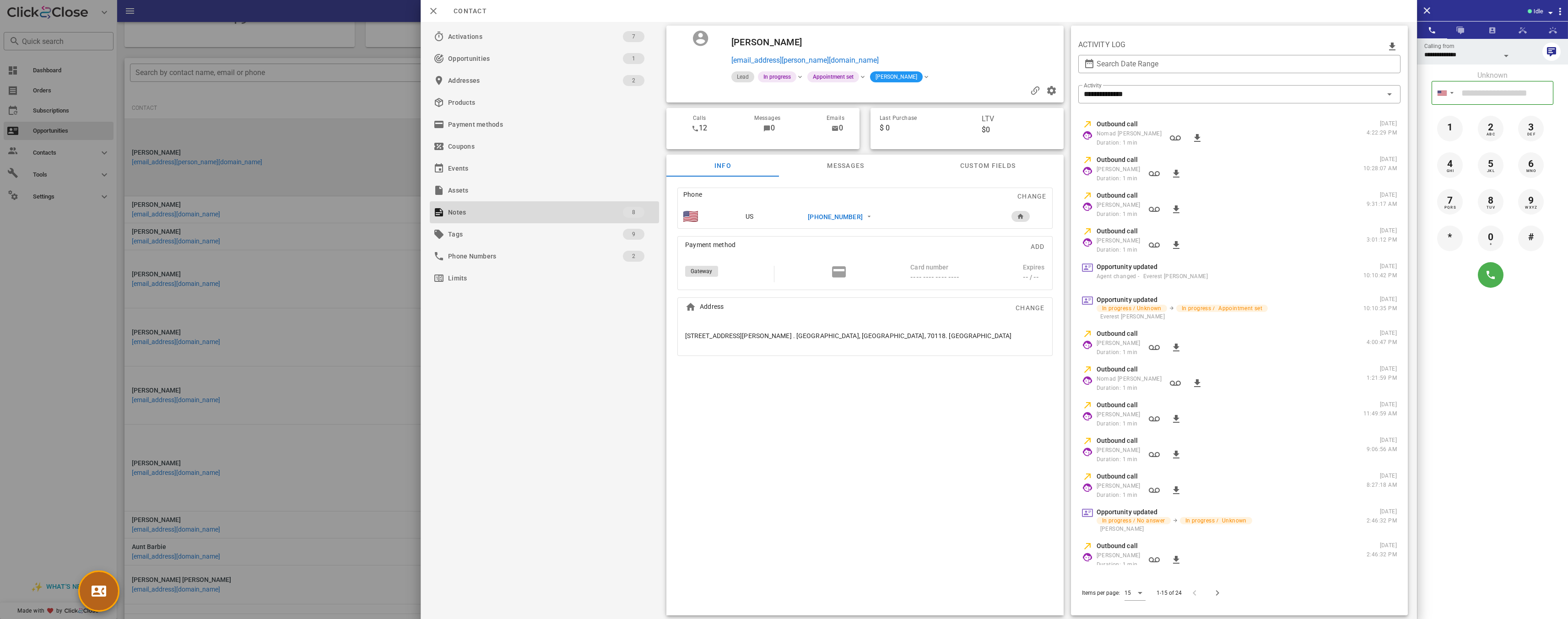 click on "**********" at bounding box center (843, 303) 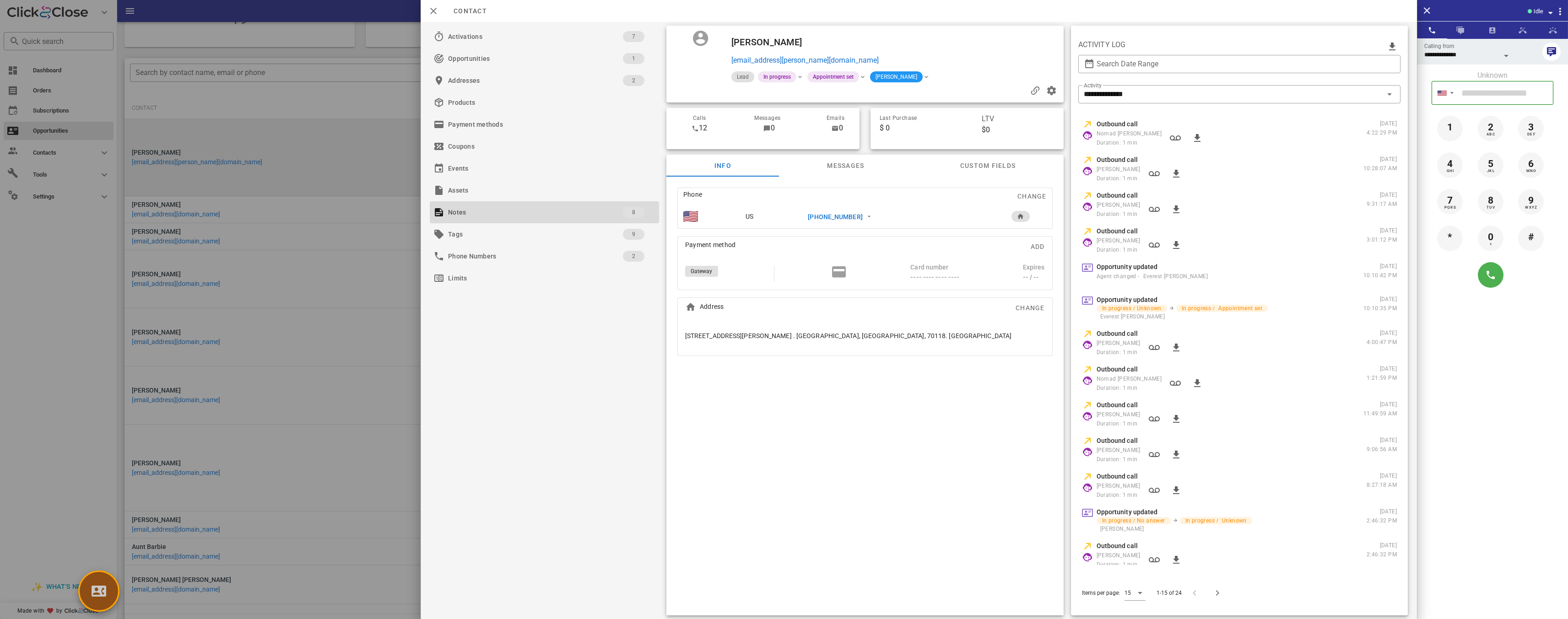 click at bounding box center [99, 591] 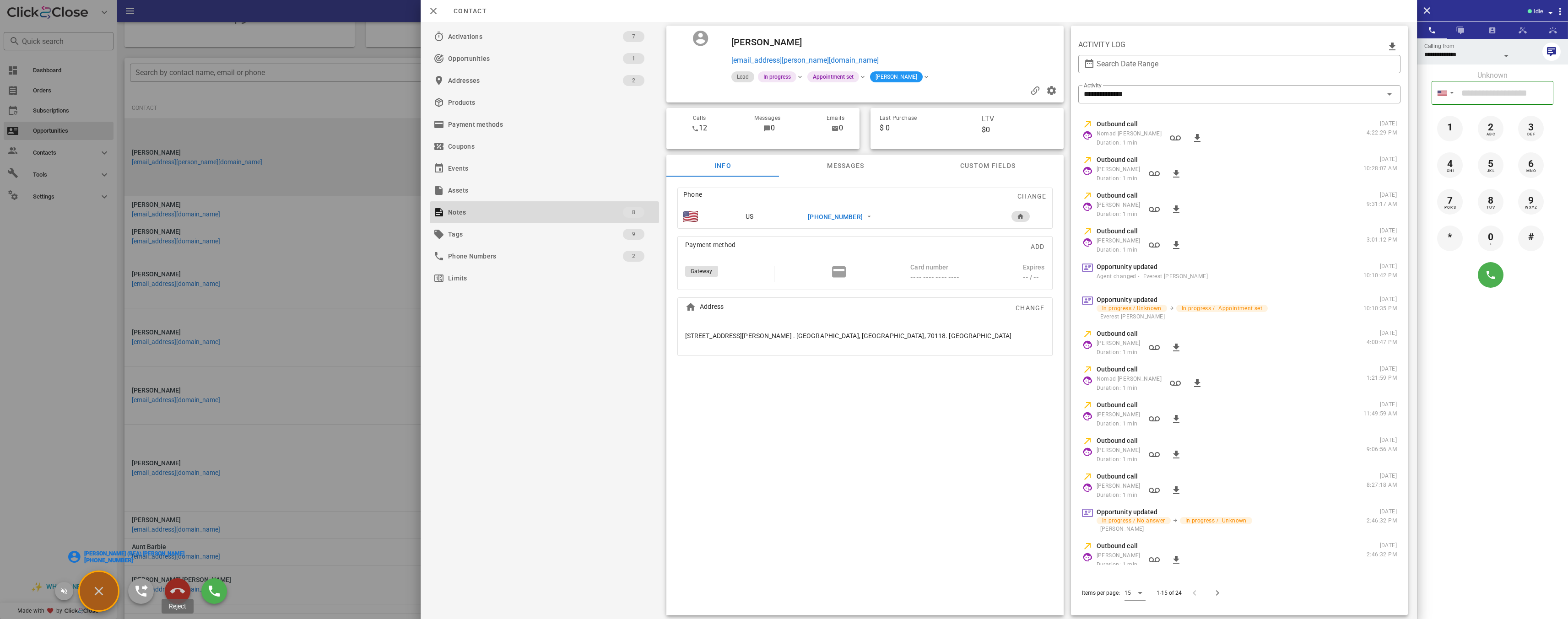 click at bounding box center (178, 591) 